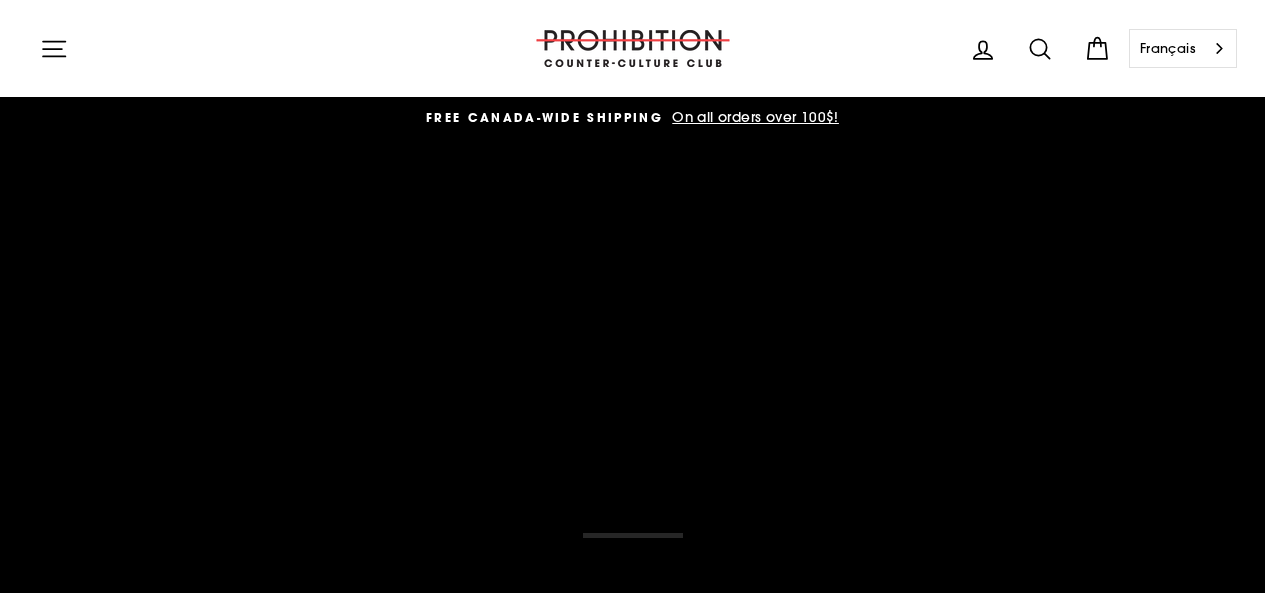 scroll, scrollTop: 0, scrollLeft: 0, axis: both 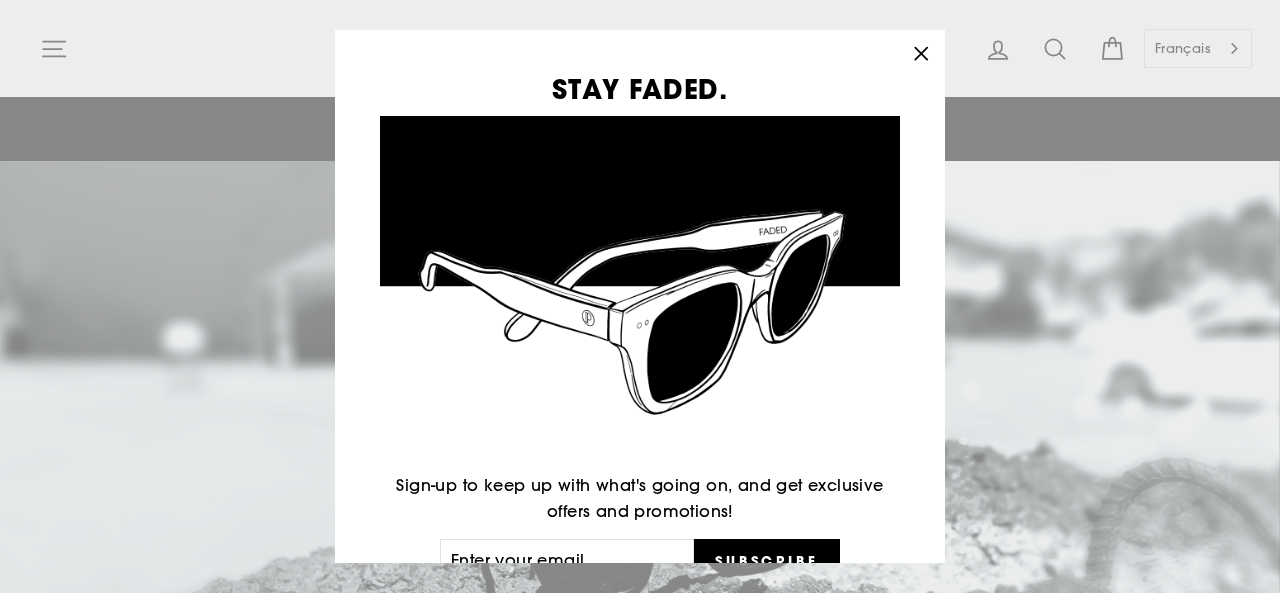 click 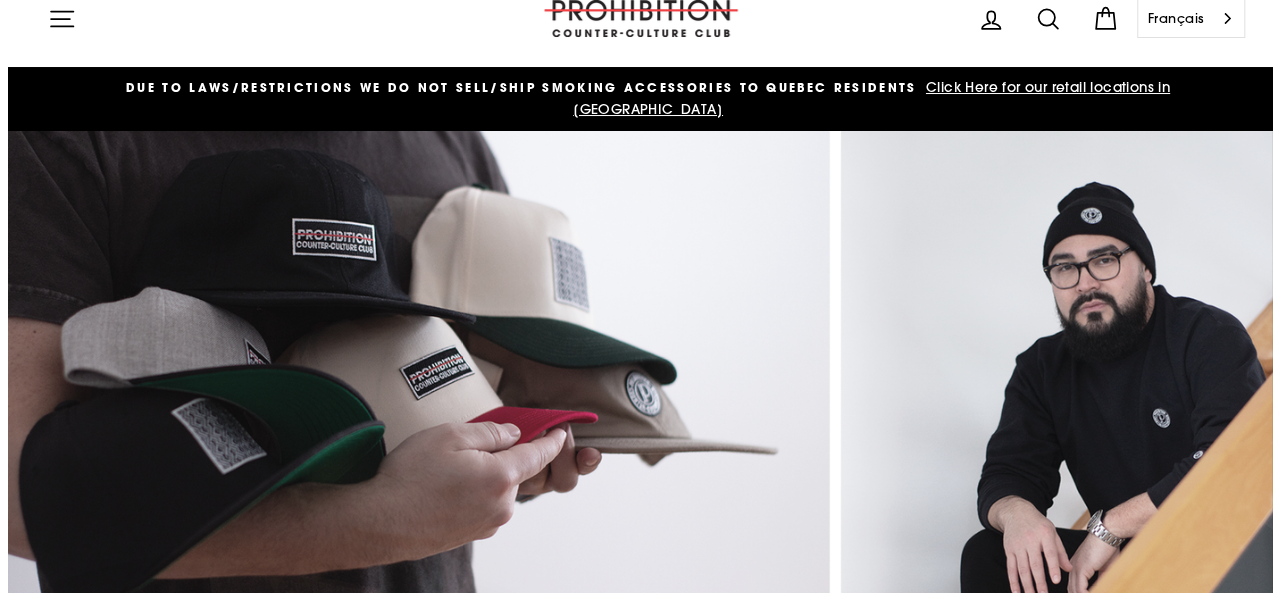 scroll, scrollTop: 0, scrollLeft: 0, axis: both 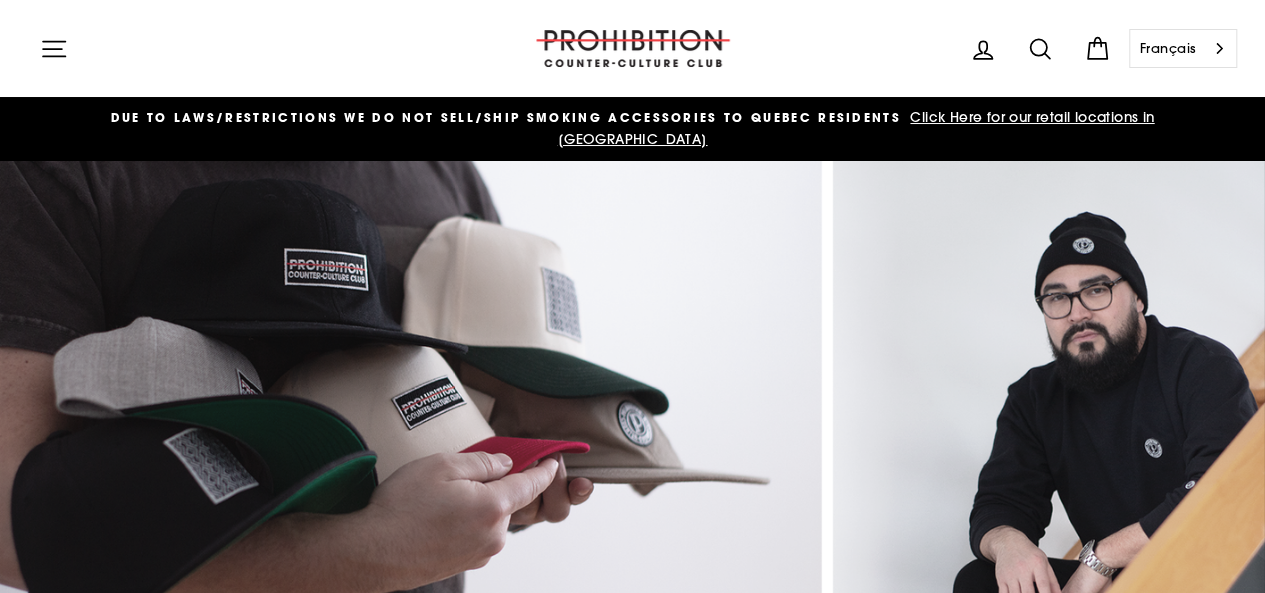 click 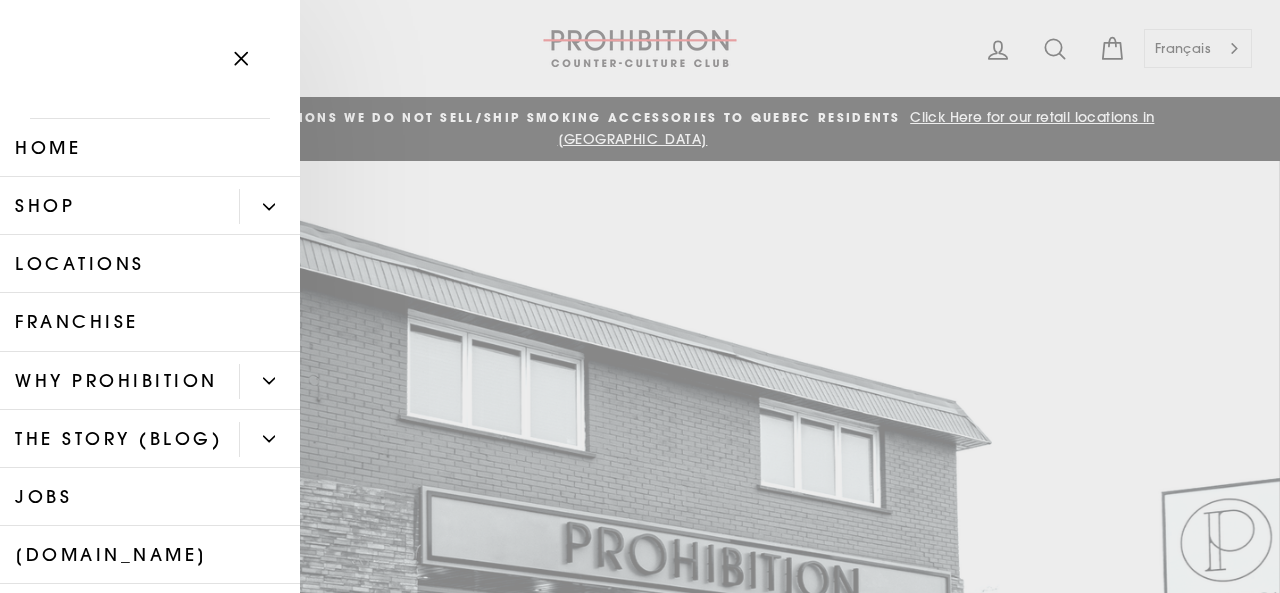 click at bounding box center (269, 206) 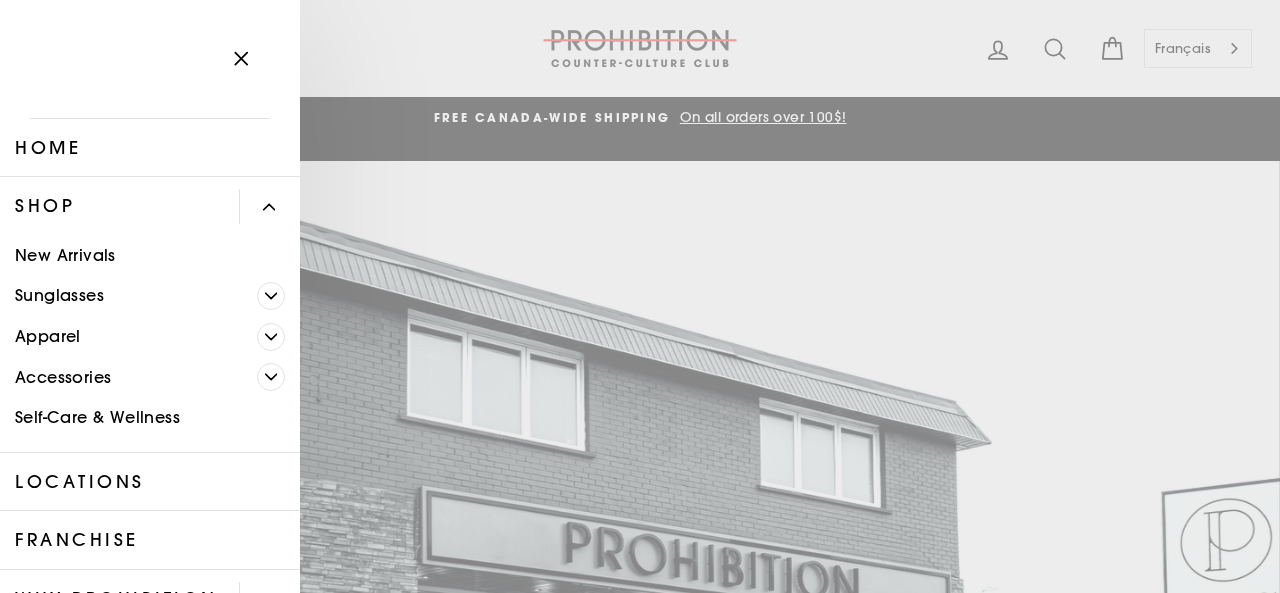 click 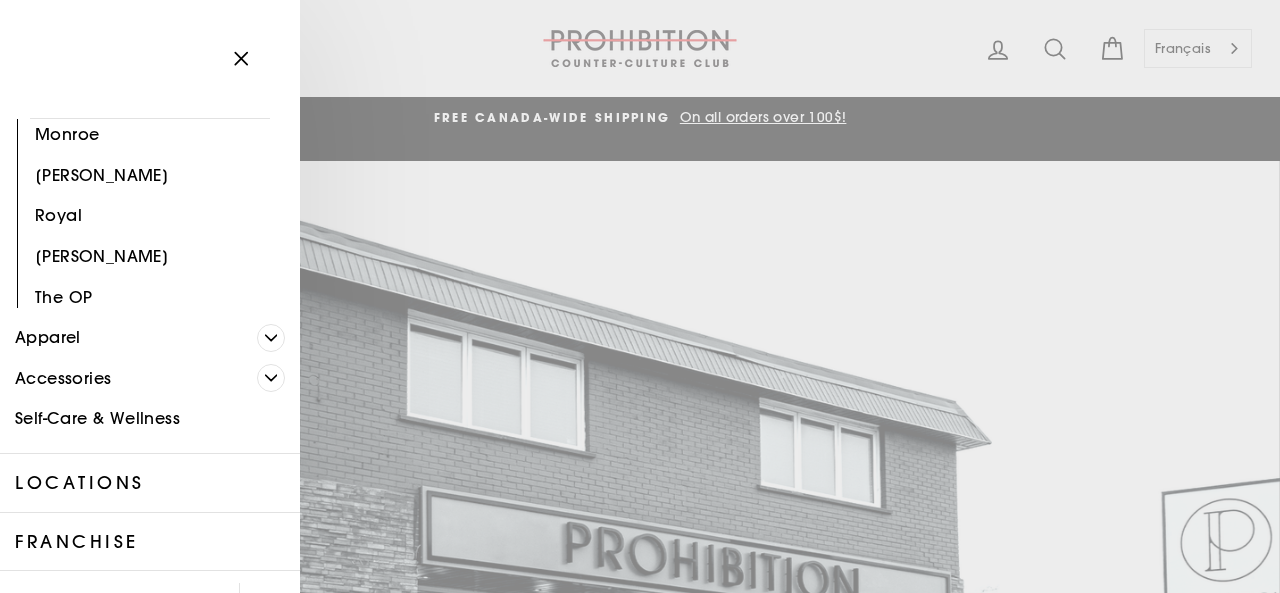 scroll, scrollTop: 500, scrollLeft: 0, axis: vertical 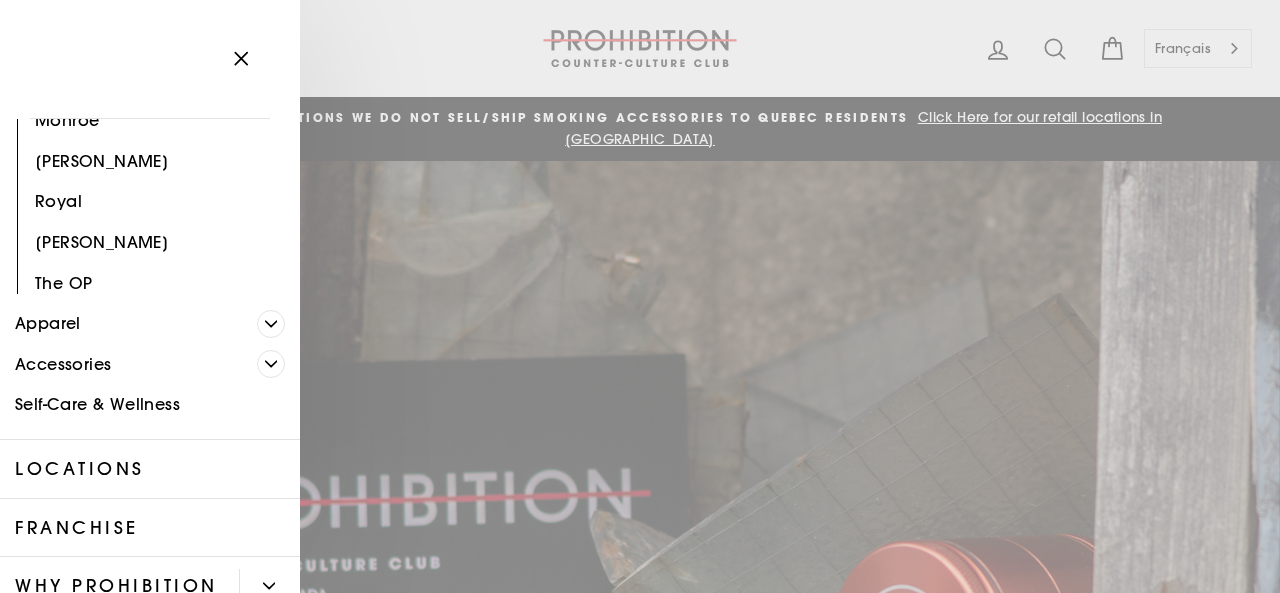 click 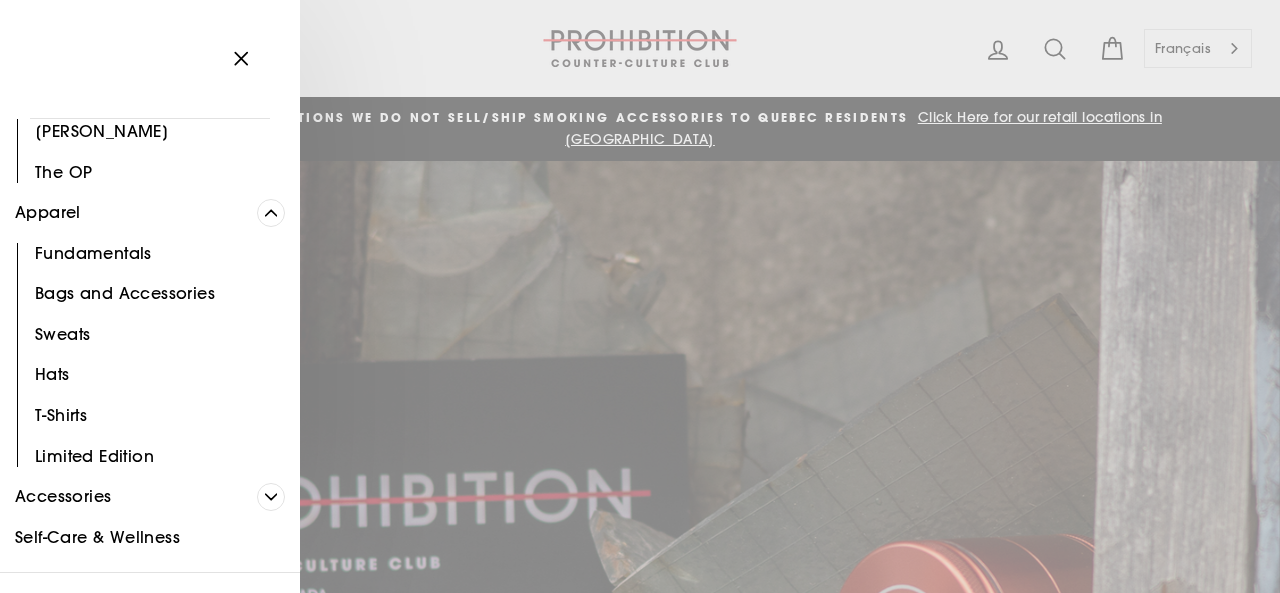 scroll, scrollTop: 700, scrollLeft: 0, axis: vertical 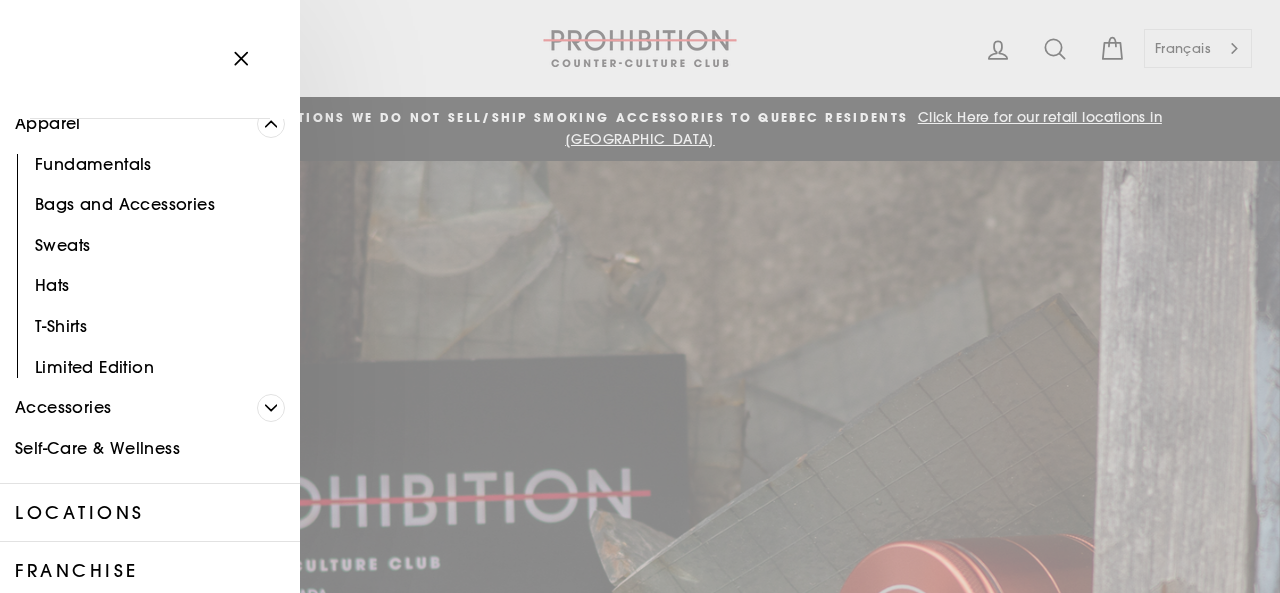 click 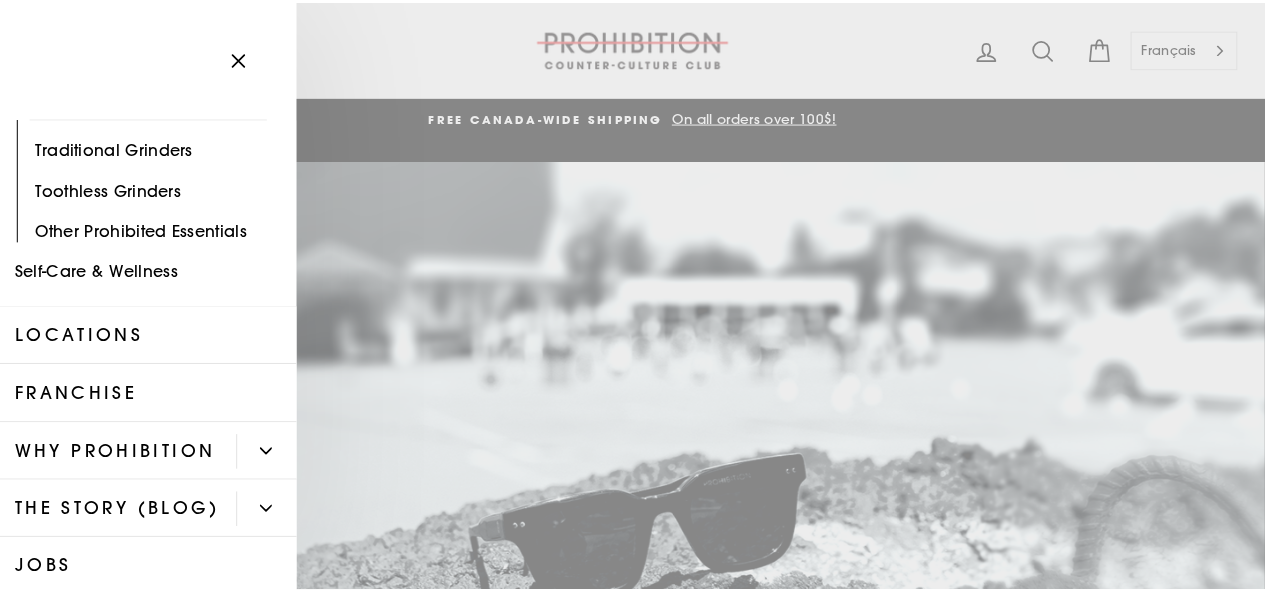 scroll, scrollTop: 885, scrollLeft: 0, axis: vertical 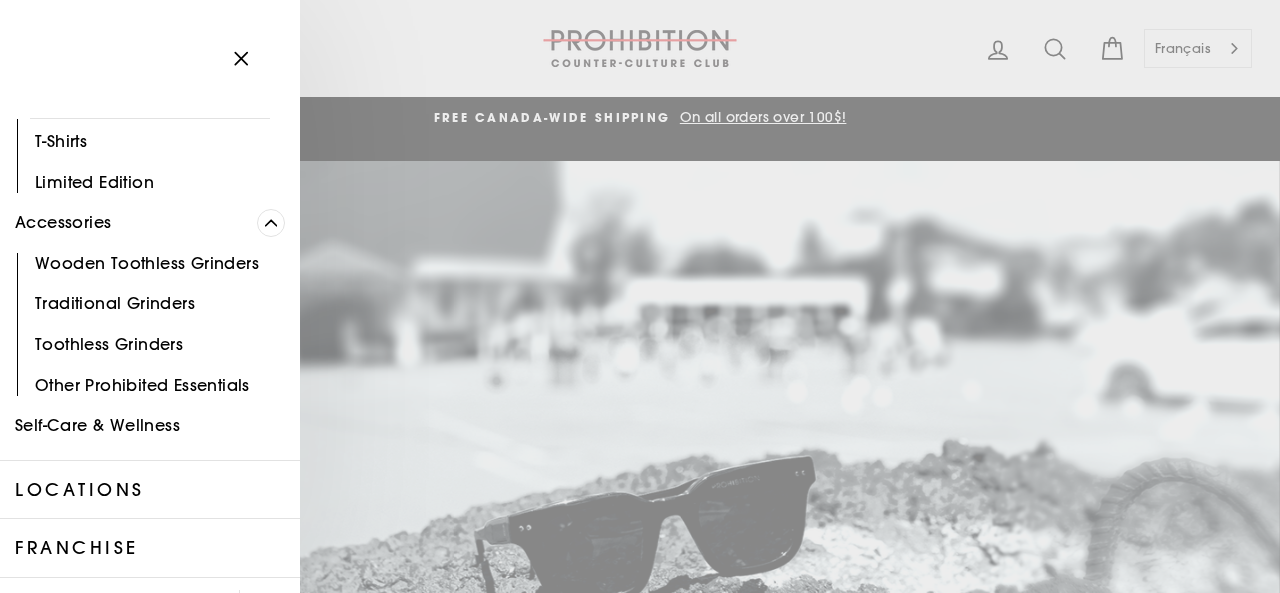 click 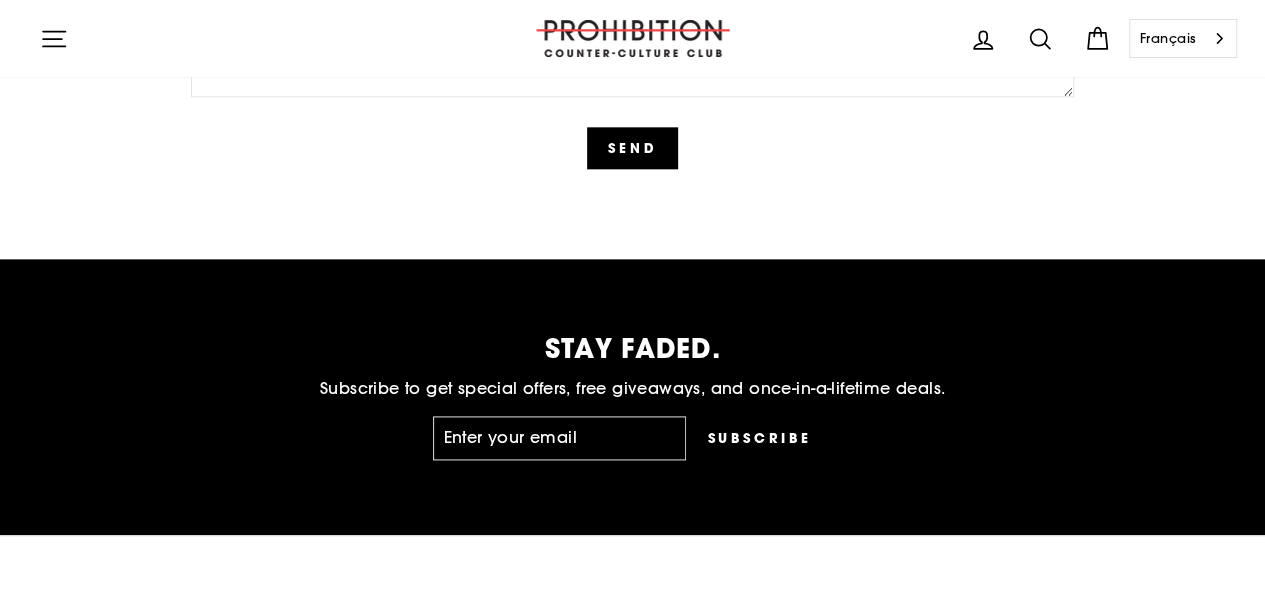 scroll, scrollTop: 5100, scrollLeft: 0, axis: vertical 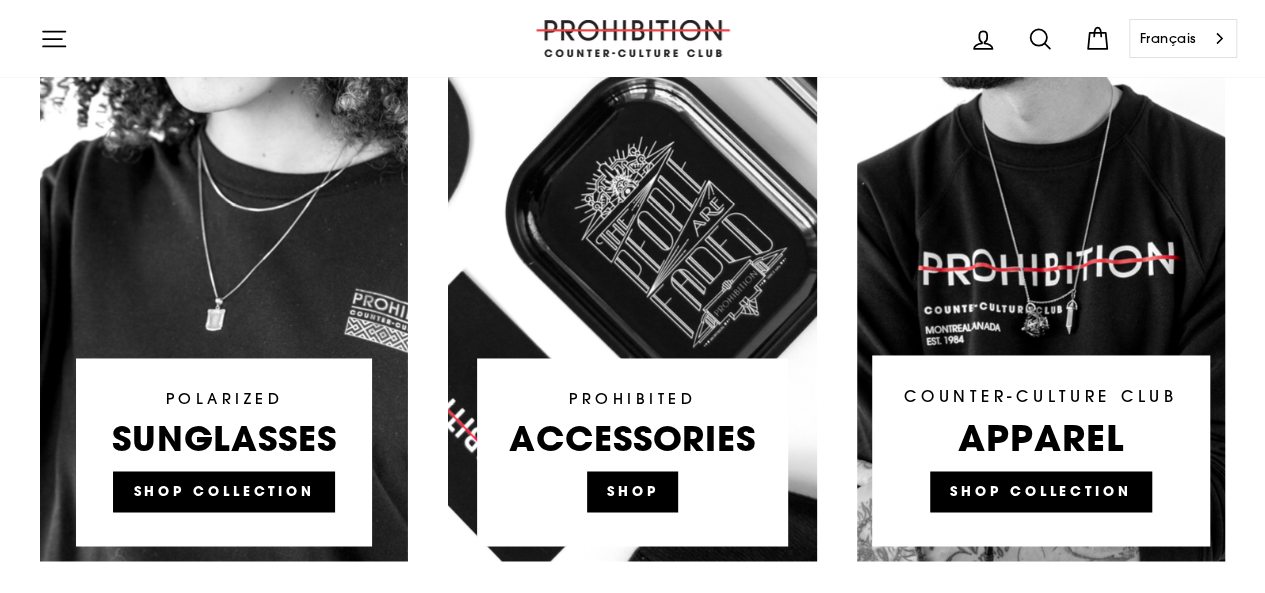 click at bounding box center [632, 181] 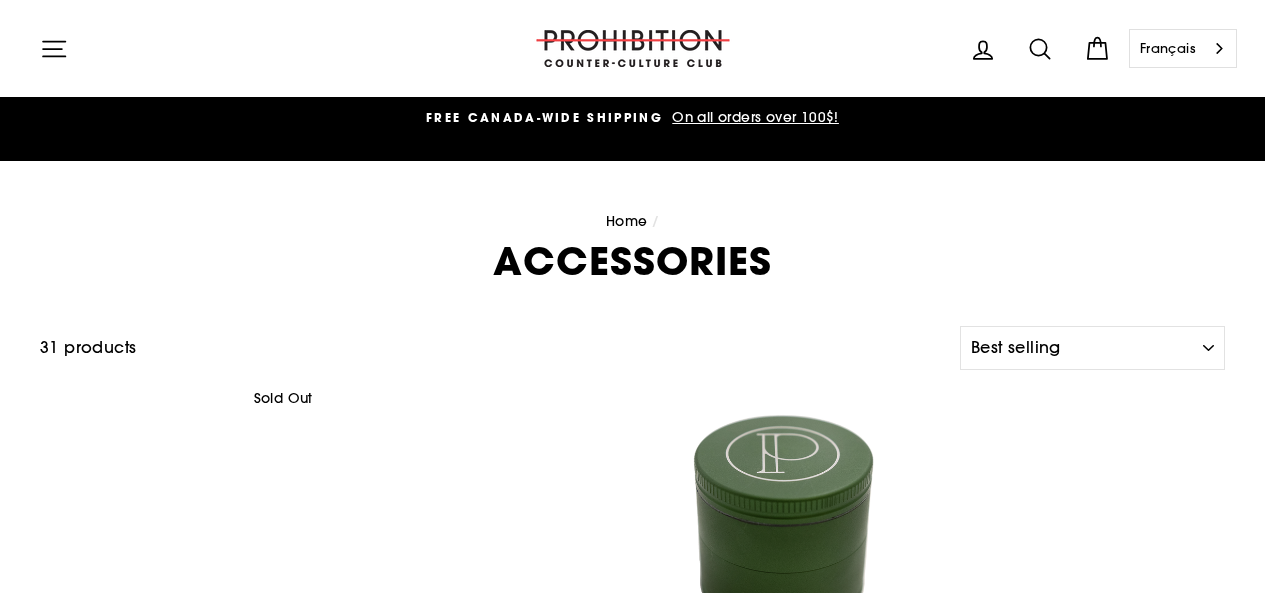 select on "best-selling" 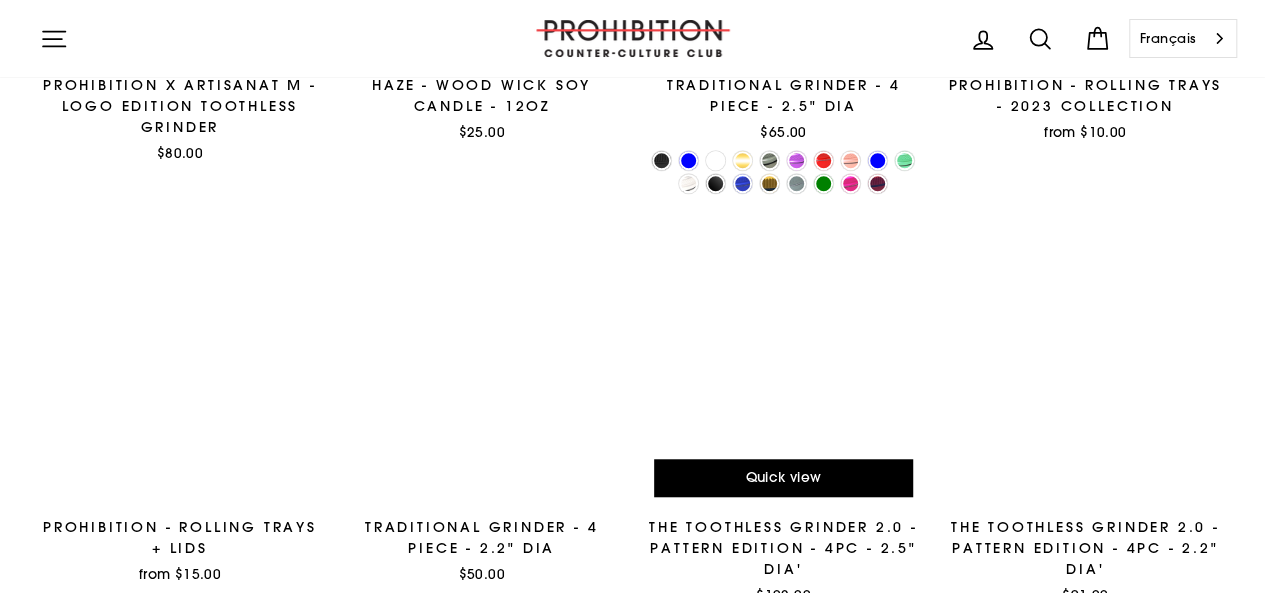 scroll, scrollTop: 3266, scrollLeft: 0, axis: vertical 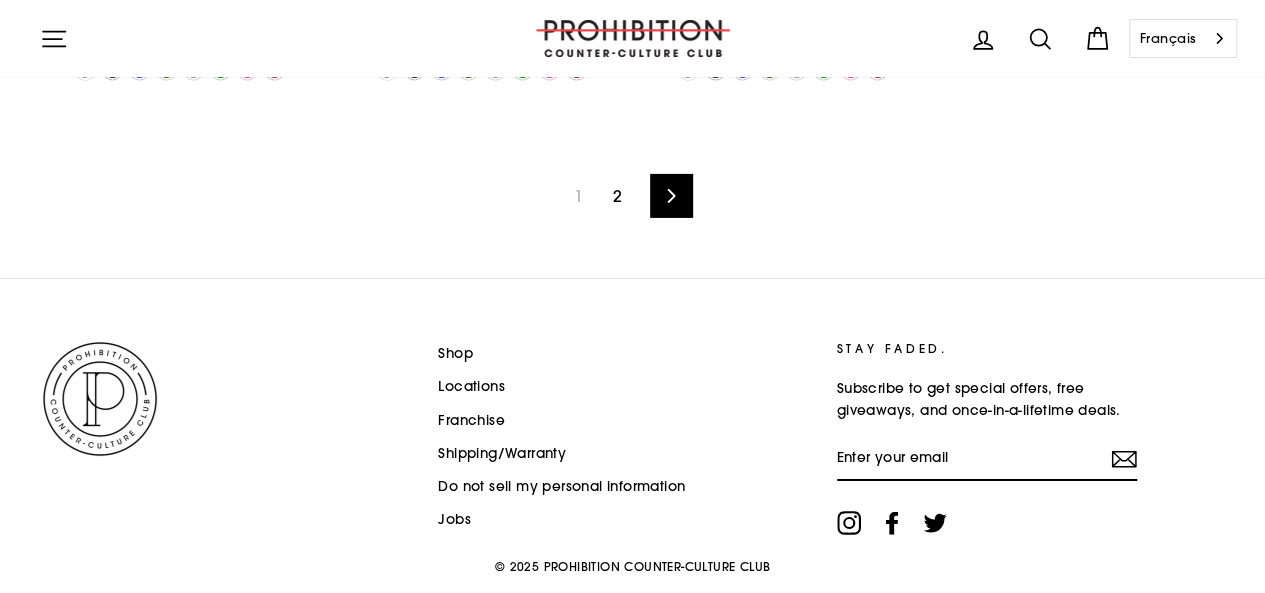 click on "2" at bounding box center (617, 196) 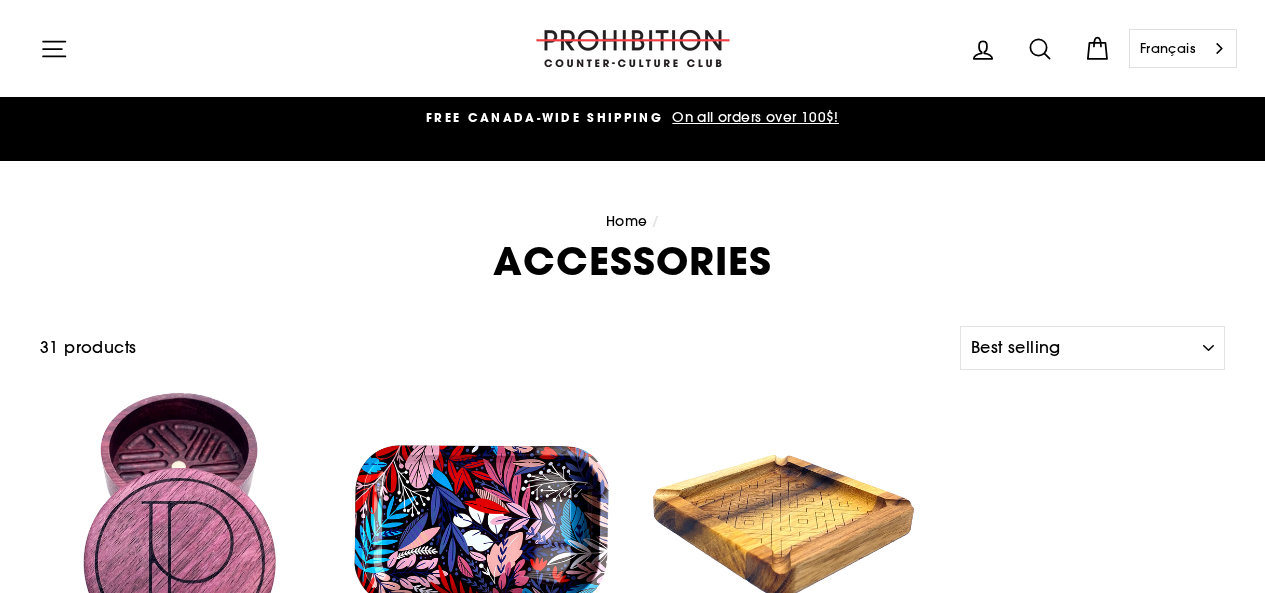 select on "best-selling" 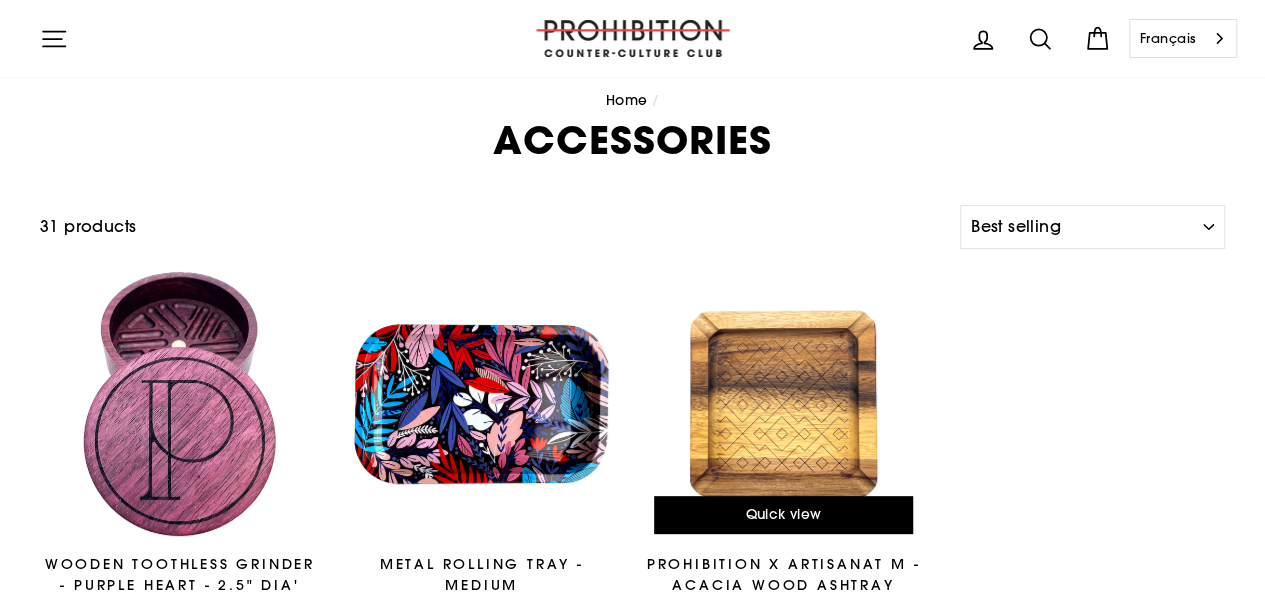 scroll, scrollTop: 300, scrollLeft: 0, axis: vertical 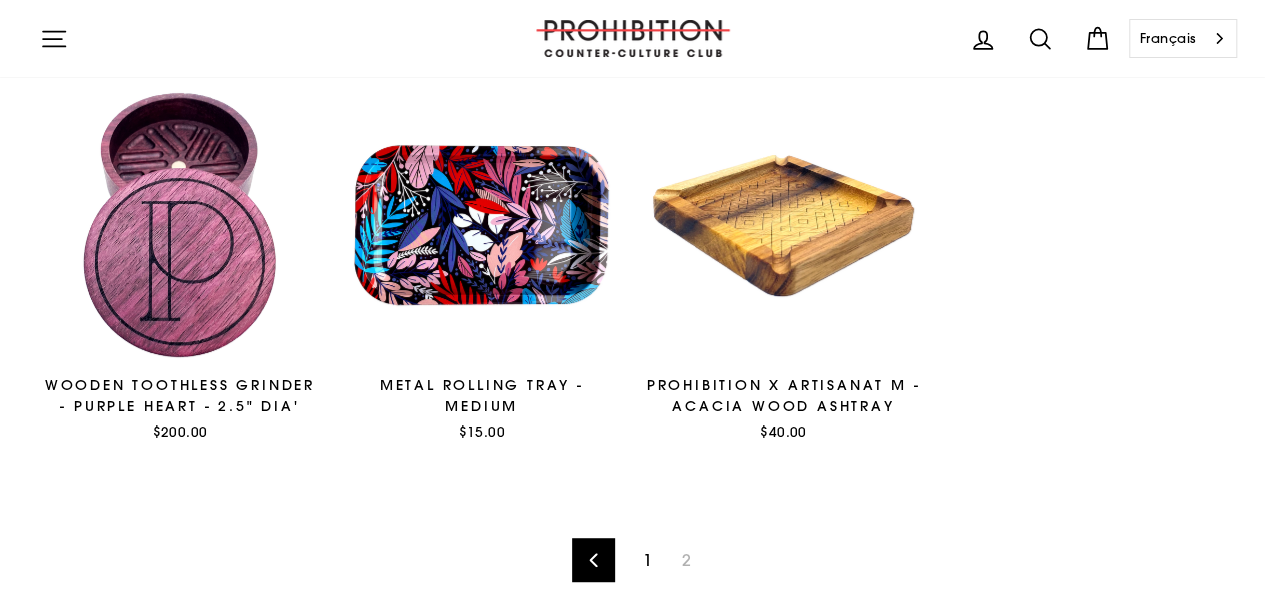 click on "1" at bounding box center [647, 560] 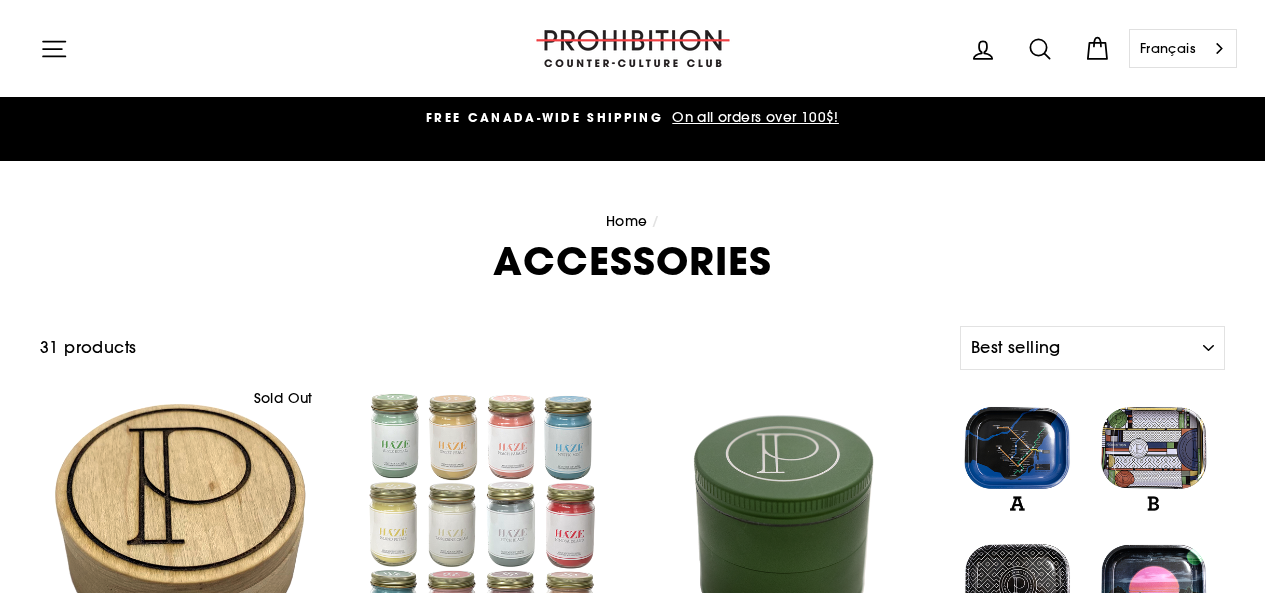 select on "best-selling" 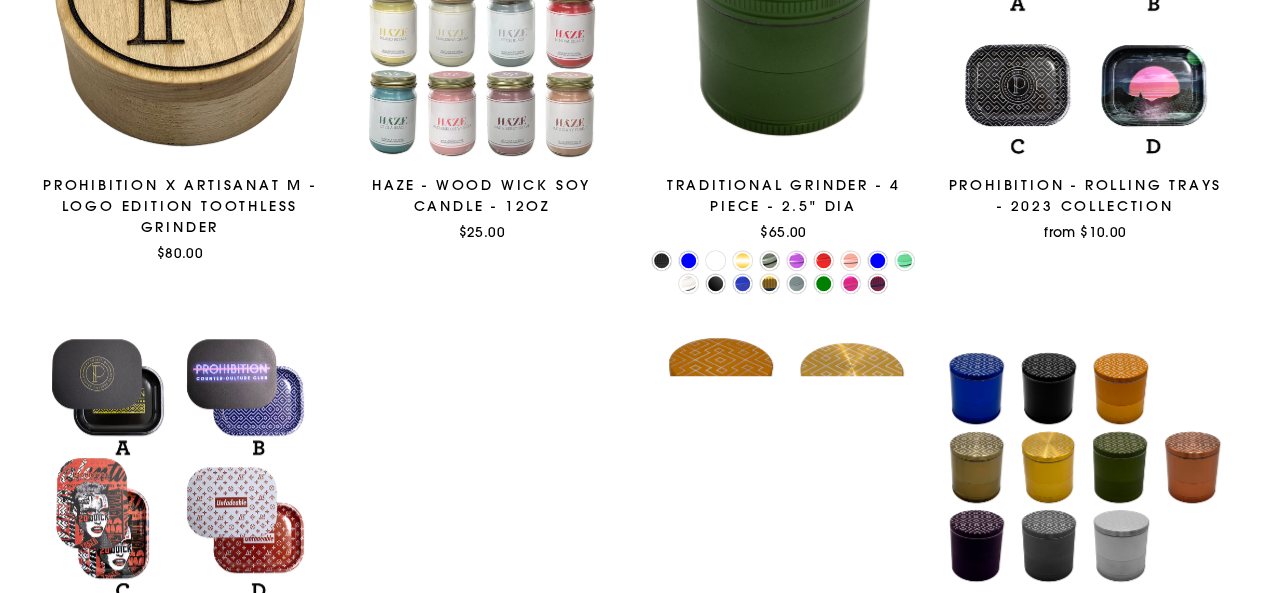 scroll, scrollTop: 0, scrollLeft: 0, axis: both 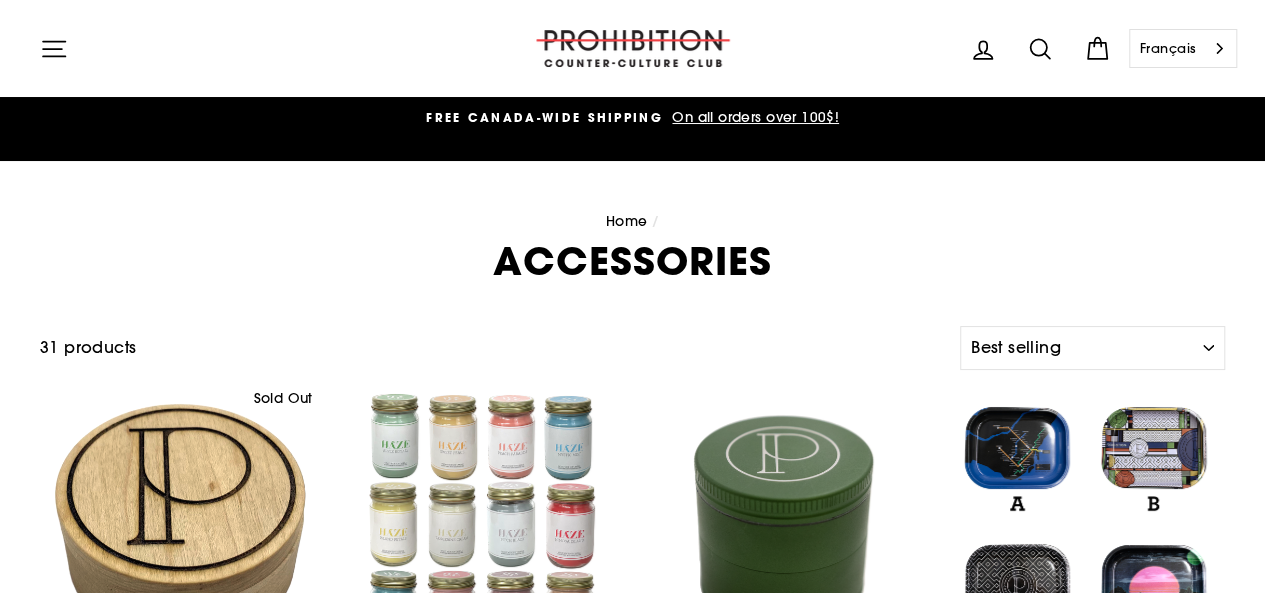 click 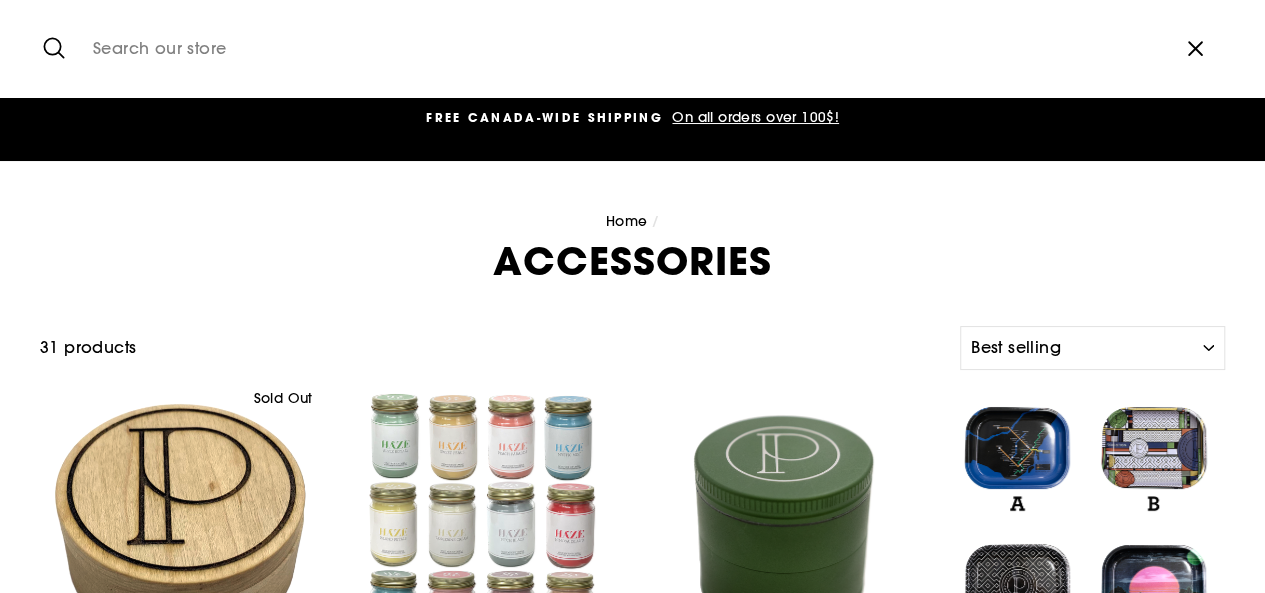 click at bounding box center (624, 48) 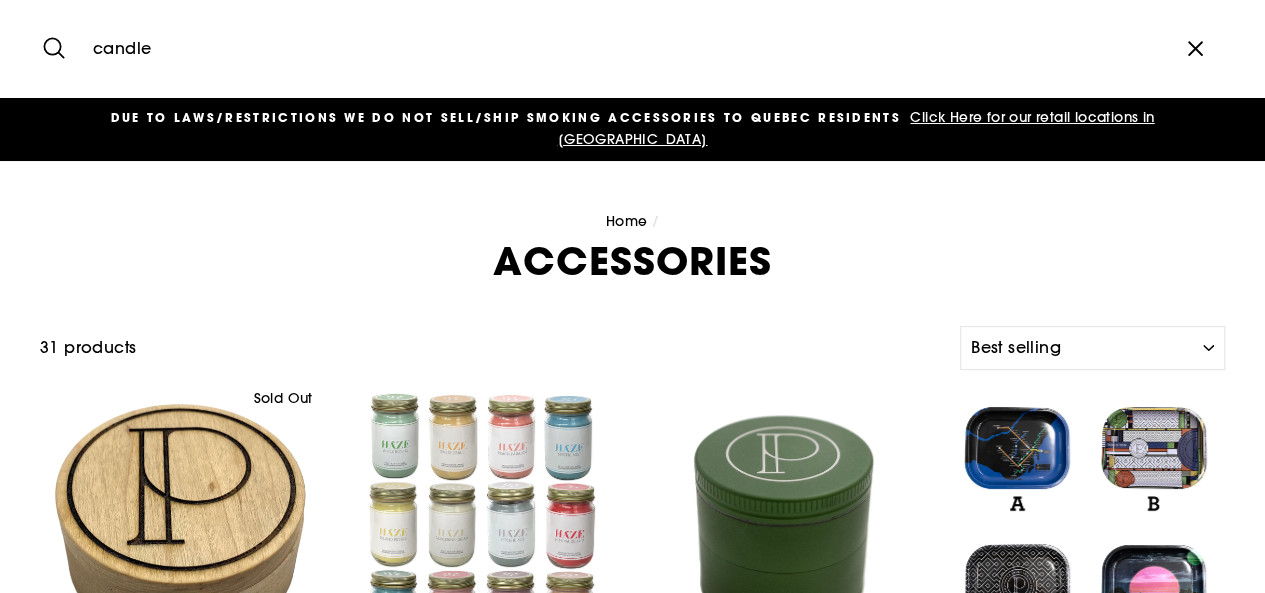 type on "candle" 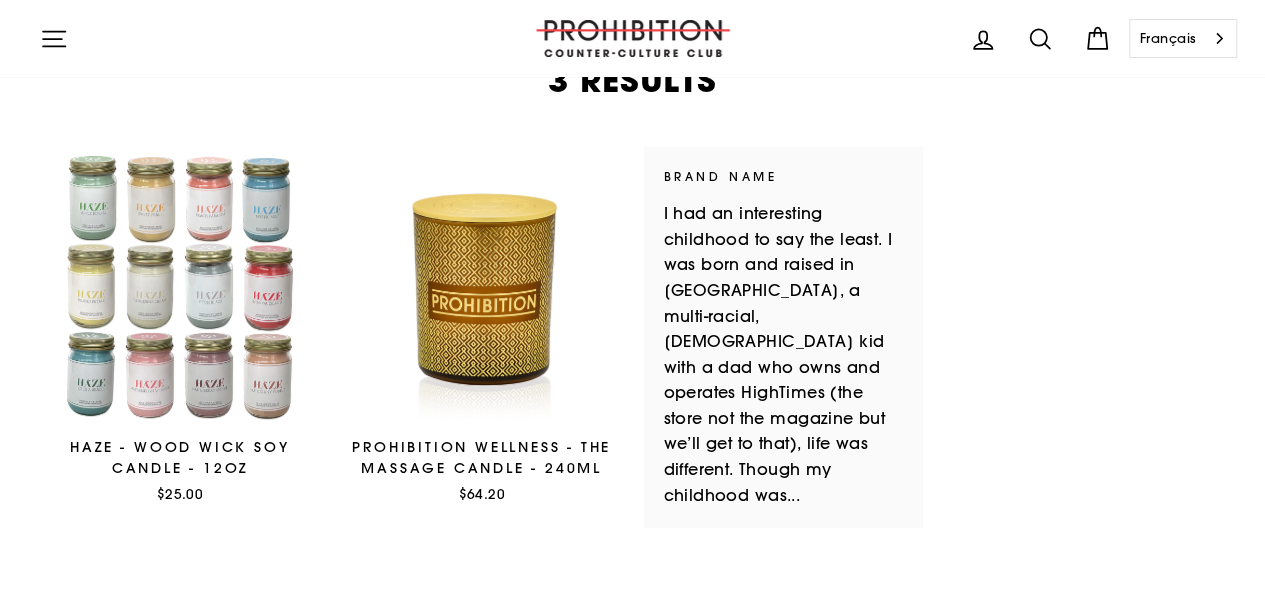 scroll, scrollTop: 400, scrollLeft: 0, axis: vertical 